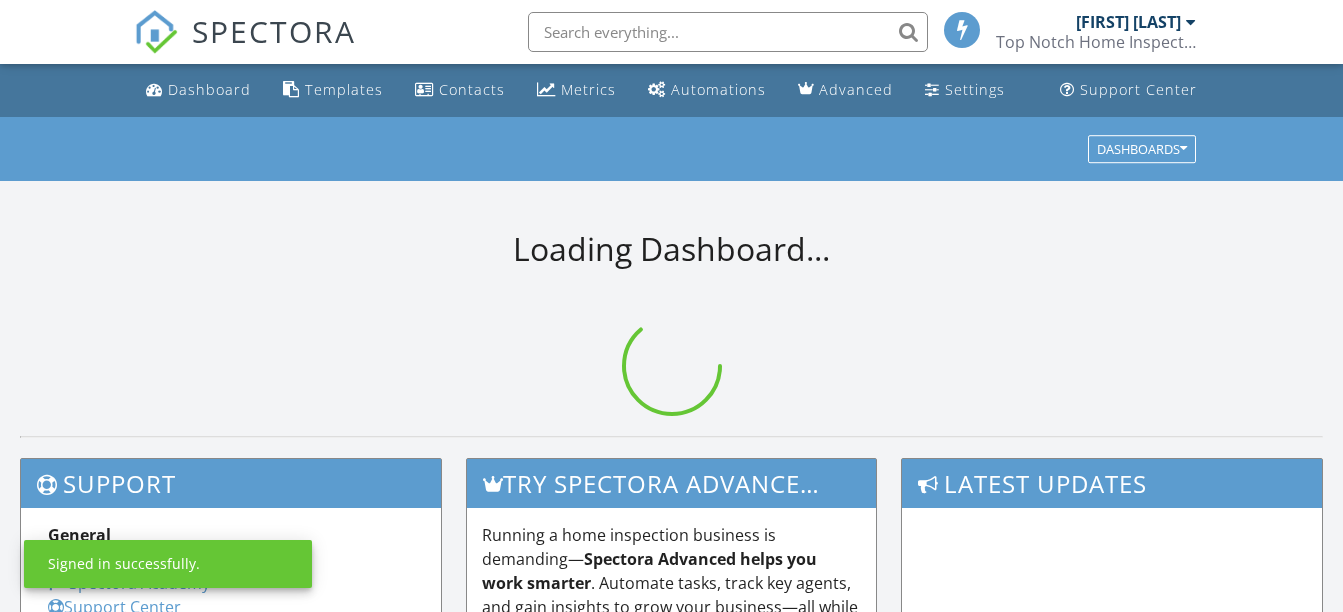 scroll, scrollTop: 0, scrollLeft: 0, axis: both 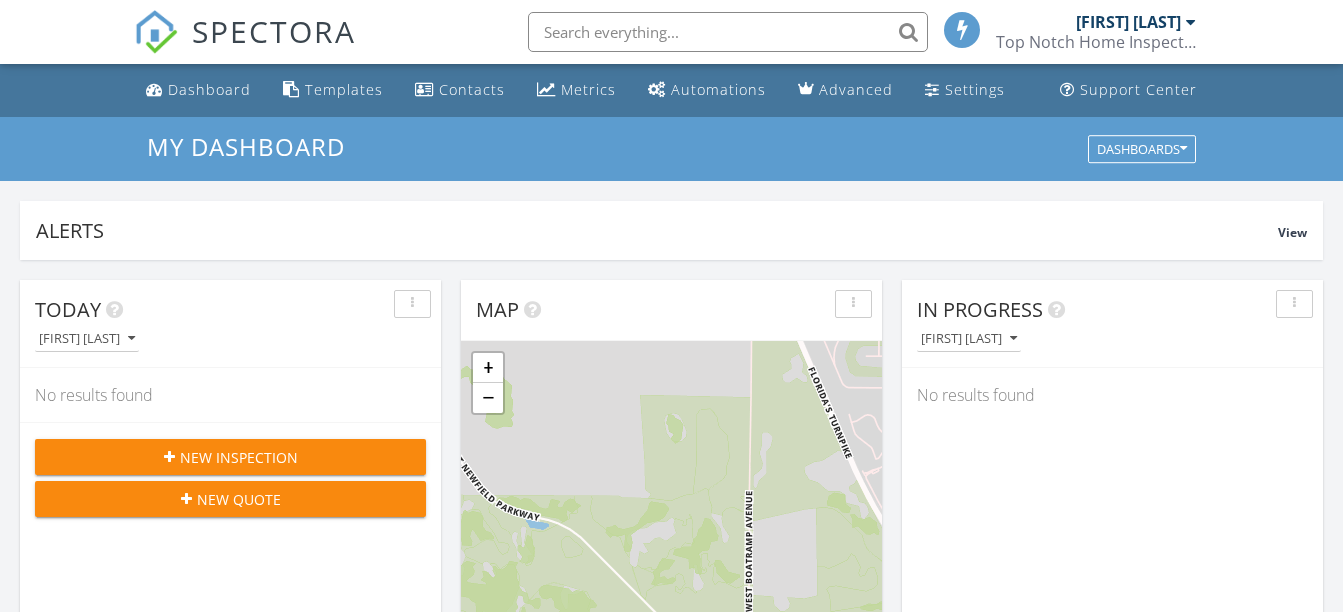 click at bounding box center [728, 32] 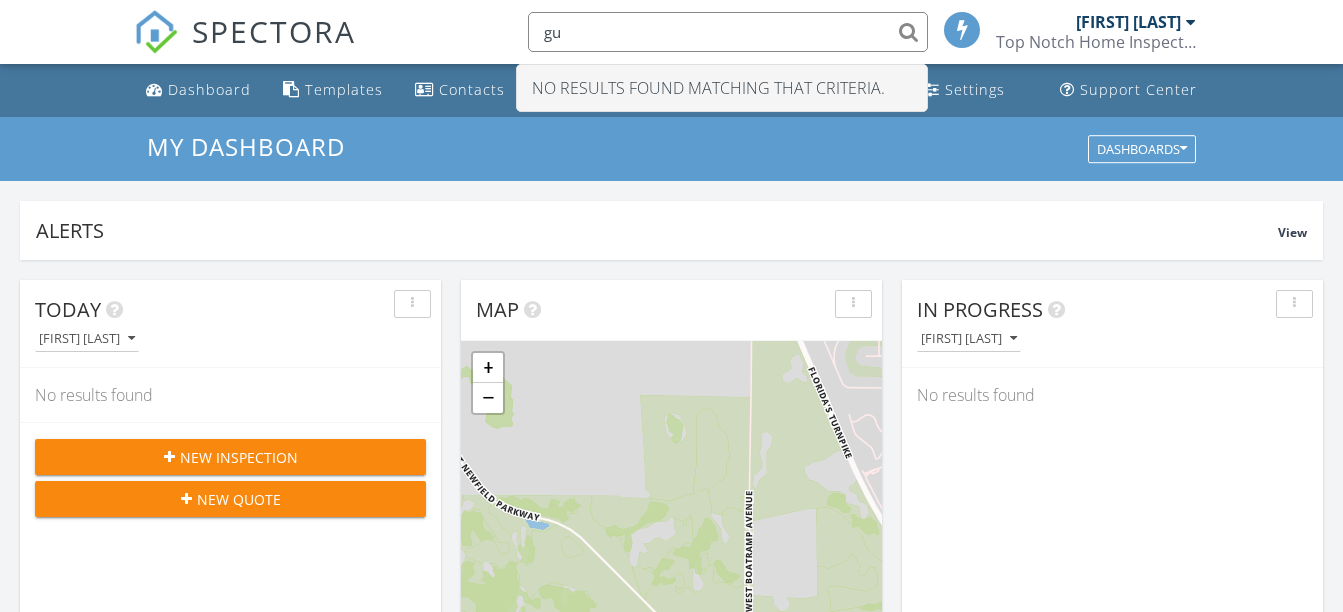 type on "g" 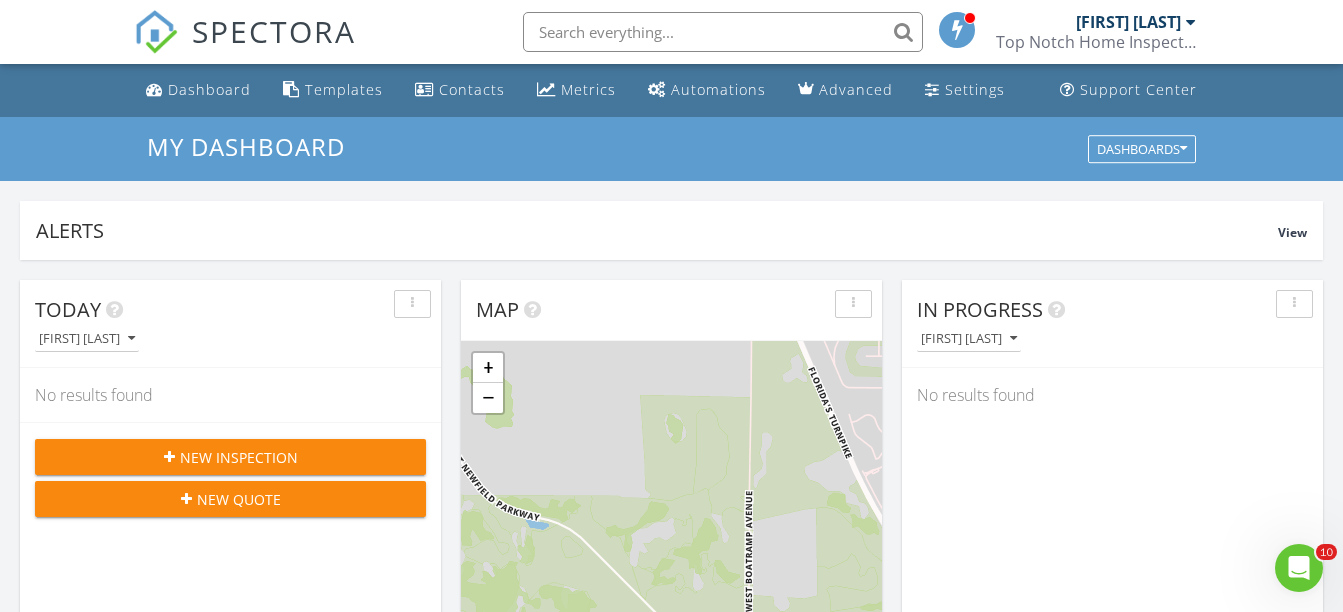 scroll, scrollTop: 0, scrollLeft: 0, axis: both 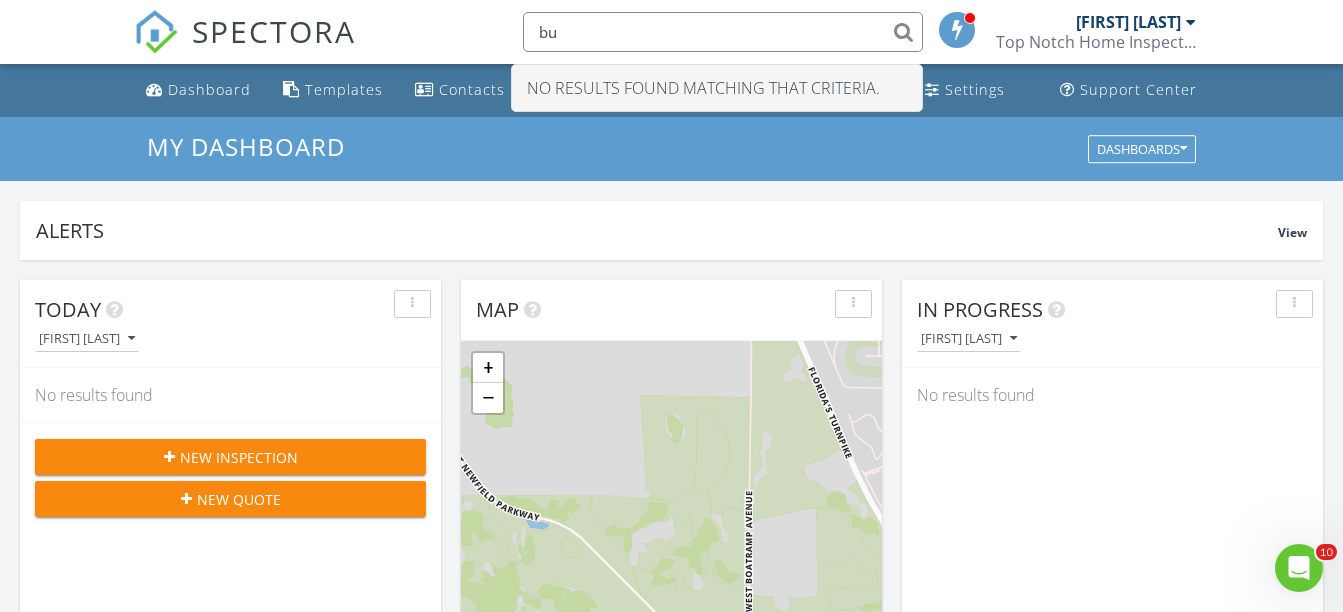 type on "b" 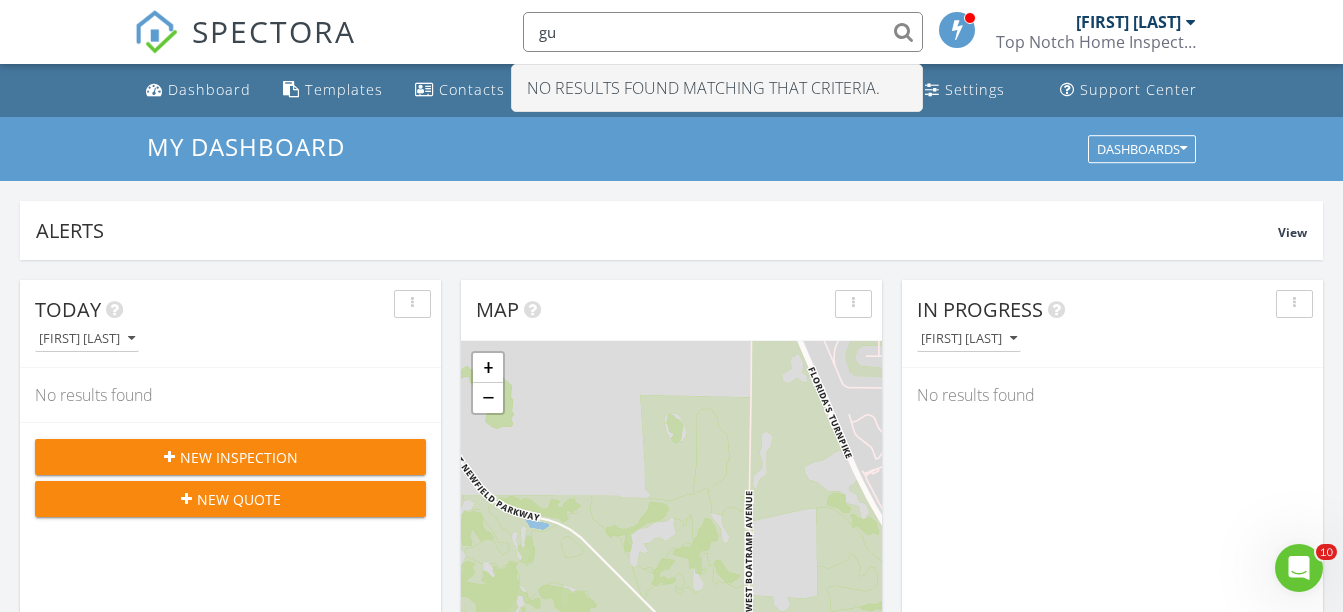 type on "g" 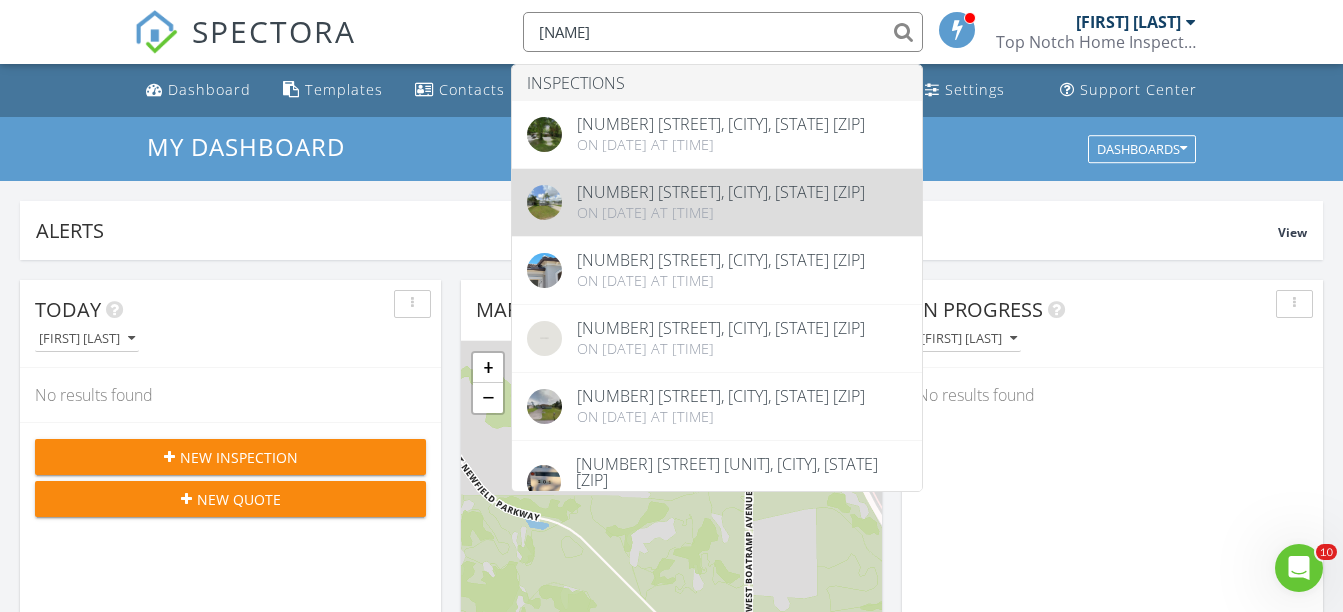 type on "frank" 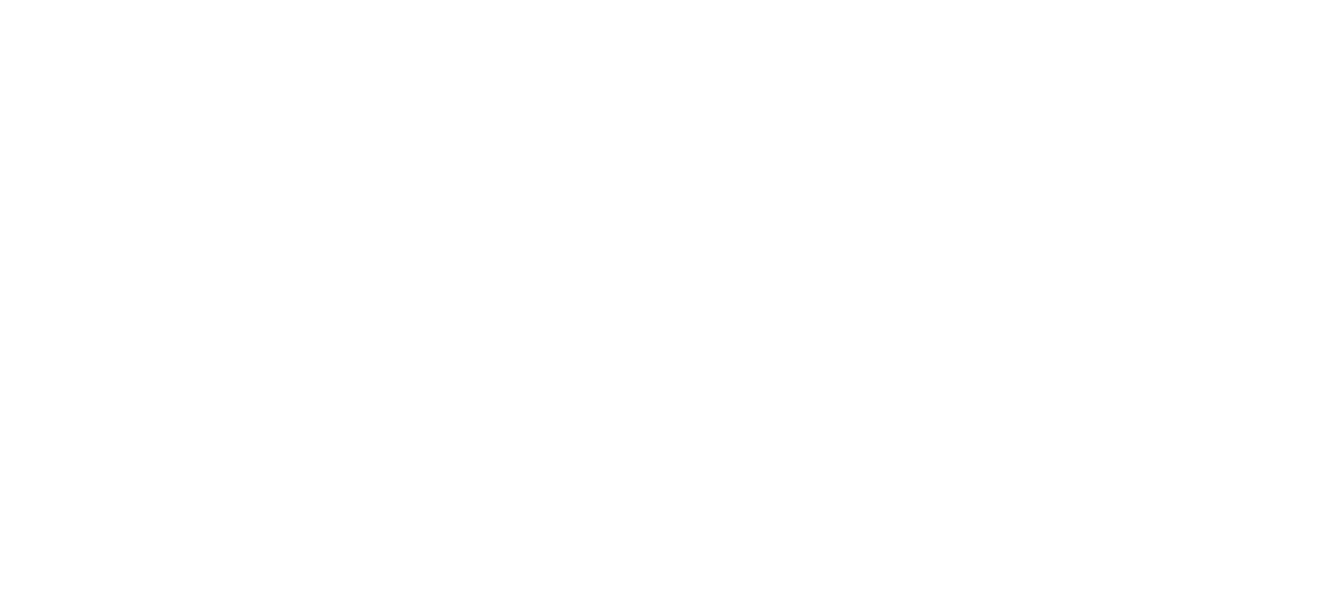 scroll, scrollTop: 0, scrollLeft: 0, axis: both 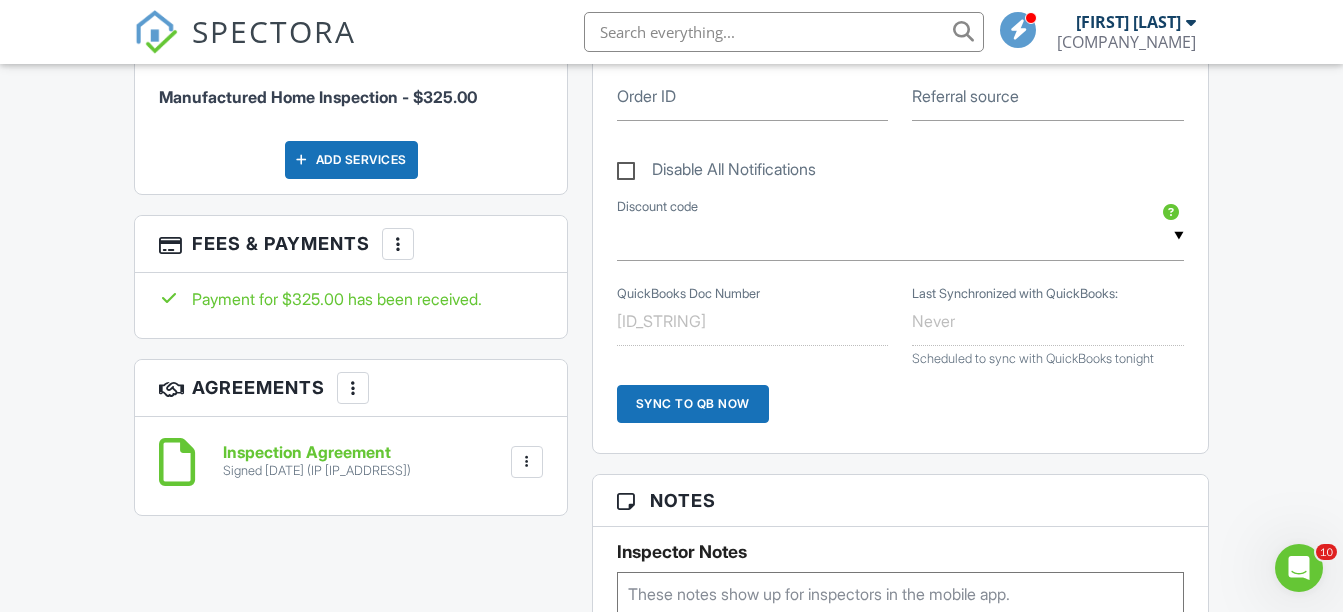 click on "Inspection Agreement" at bounding box center [317, 453] 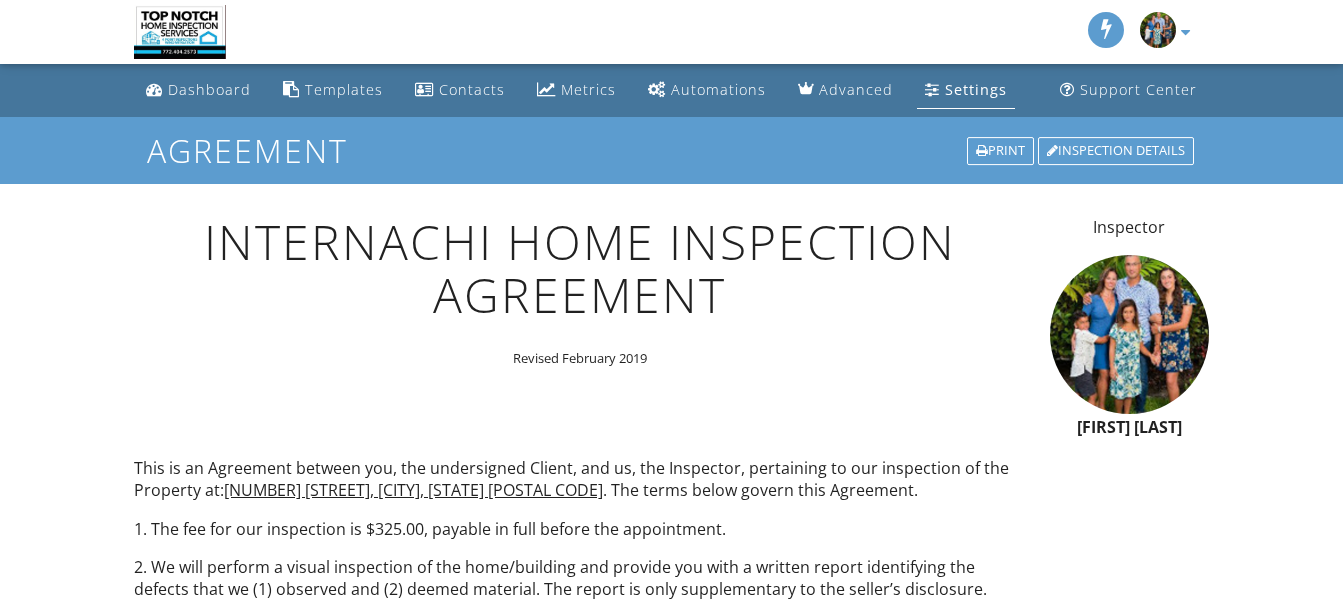 scroll, scrollTop: 0, scrollLeft: 0, axis: both 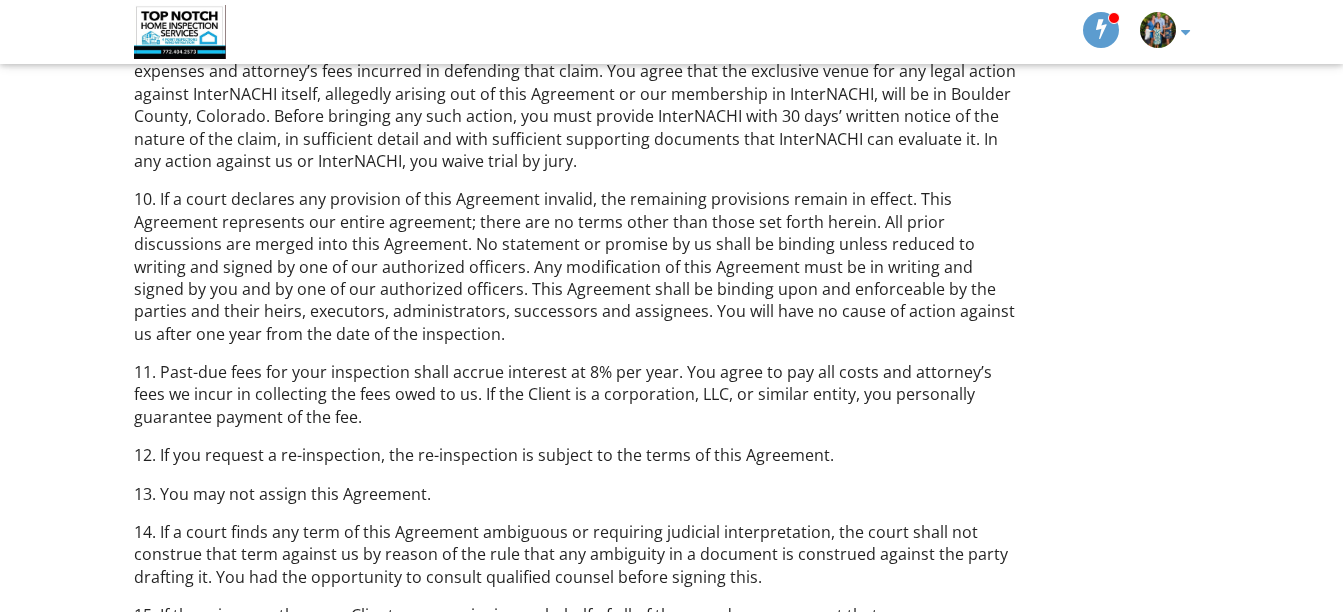 click on "Dashboard
Templates
Contacts
Metrics
Automations
Advanced
Settings
Support Center
Agreement
Print
Inspection Details
INTERNACHI Home Inspection Agreement Revised [DATE] This is an Agreement between you, the undersigned Client, and us, the Inspector, pertaining to our inspection of the Property at:  [NUMBER] [STREET], [CITY], [STATE] [POSTAL CODE] . The terms below govern this Agreement. 1. The fee for our inspection is $325.00, payable in full before the appointment. 2. We will perform a visual inspection of the home/building and provide you with a written report identifying the defects that we (1) observed and (2) deemed
material. The report is only supplementary to the seller’s disclosure. 6.  LIMITATION ON LIABILITY AND DAMAGES. 12. If you request a re-inspection, the re-inspection is subject to the terms of this Agreement. 13. You may not assign this Agreement. www.nachi.org/buy" at bounding box center [671, -226] 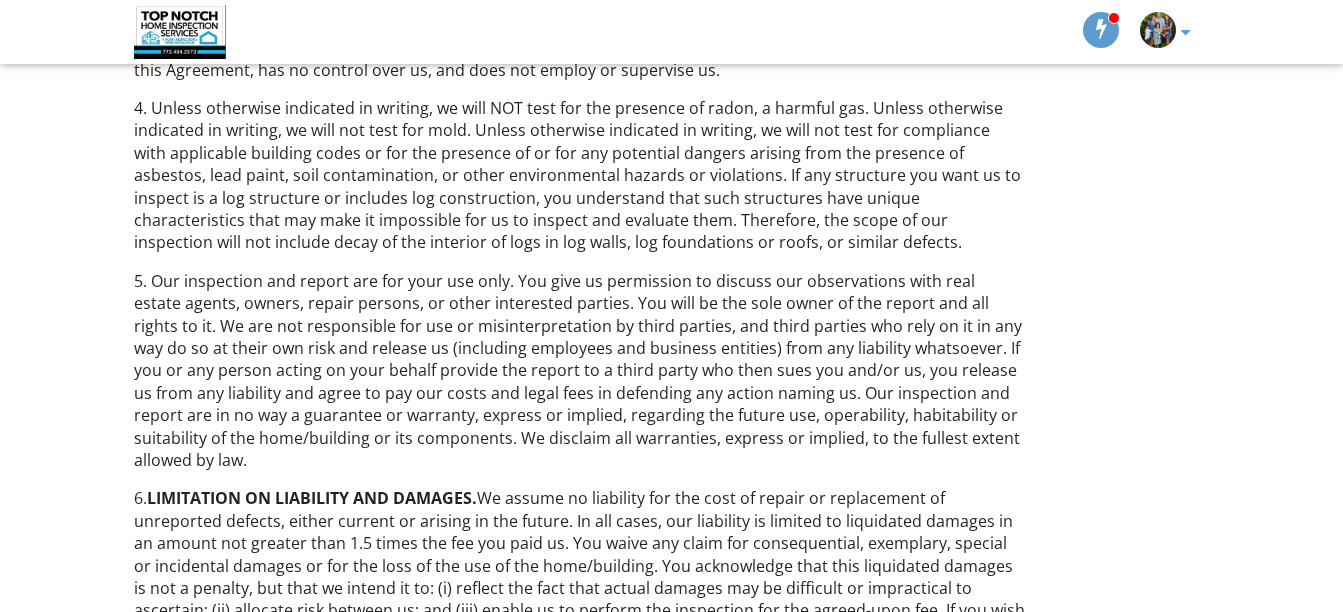 scroll, scrollTop: 671, scrollLeft: 0, axis: vertical 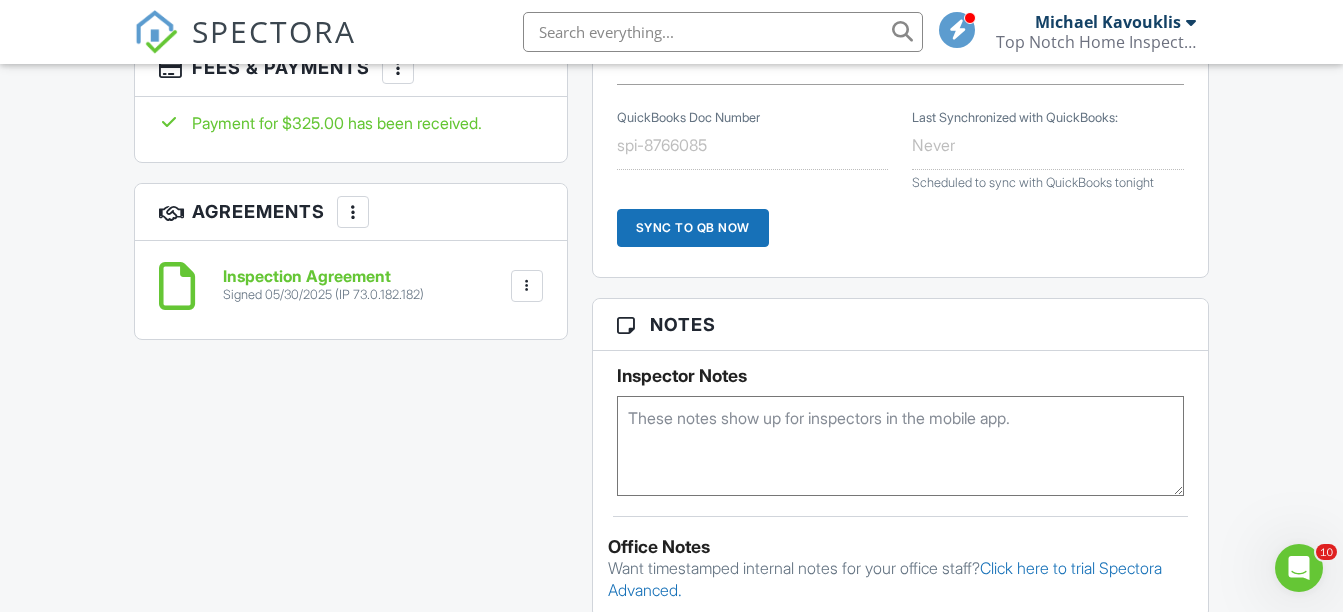 click on "Inspection Agreement" at bounding box center [323, 277] 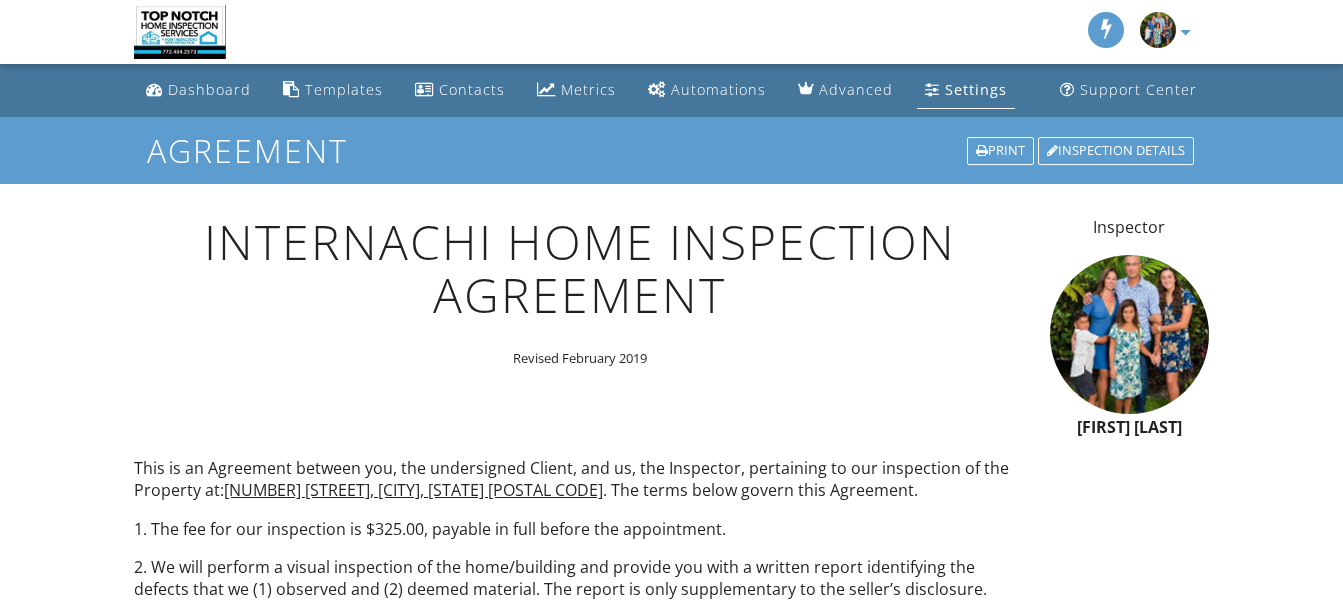 scroll, scrollTop: 0, scrollLeft: 0, axis: both 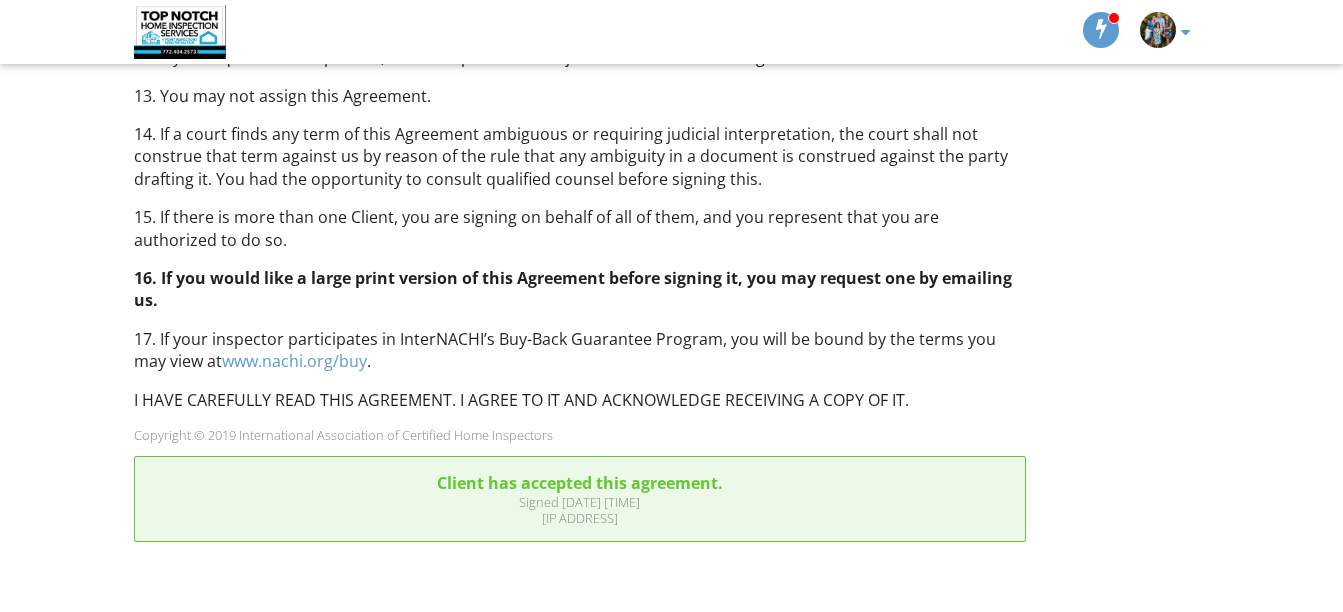 click on "Client has accepted this agreement." at bounding box center [579, 483] 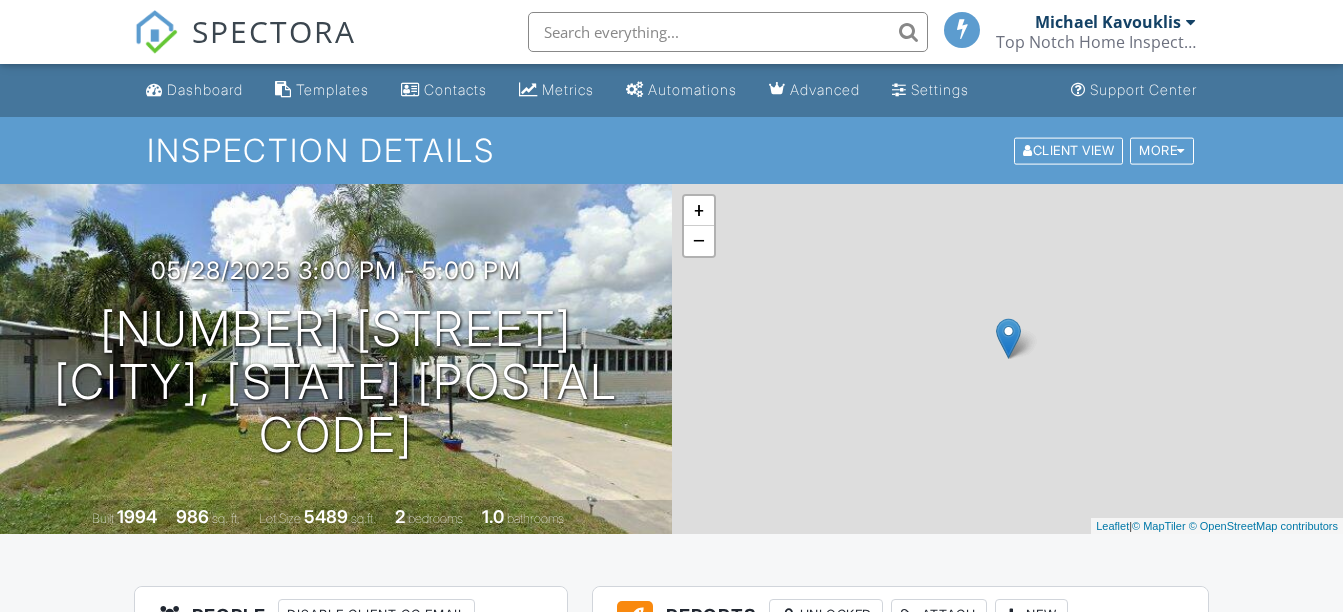 click at bounding box center (527, 1635) 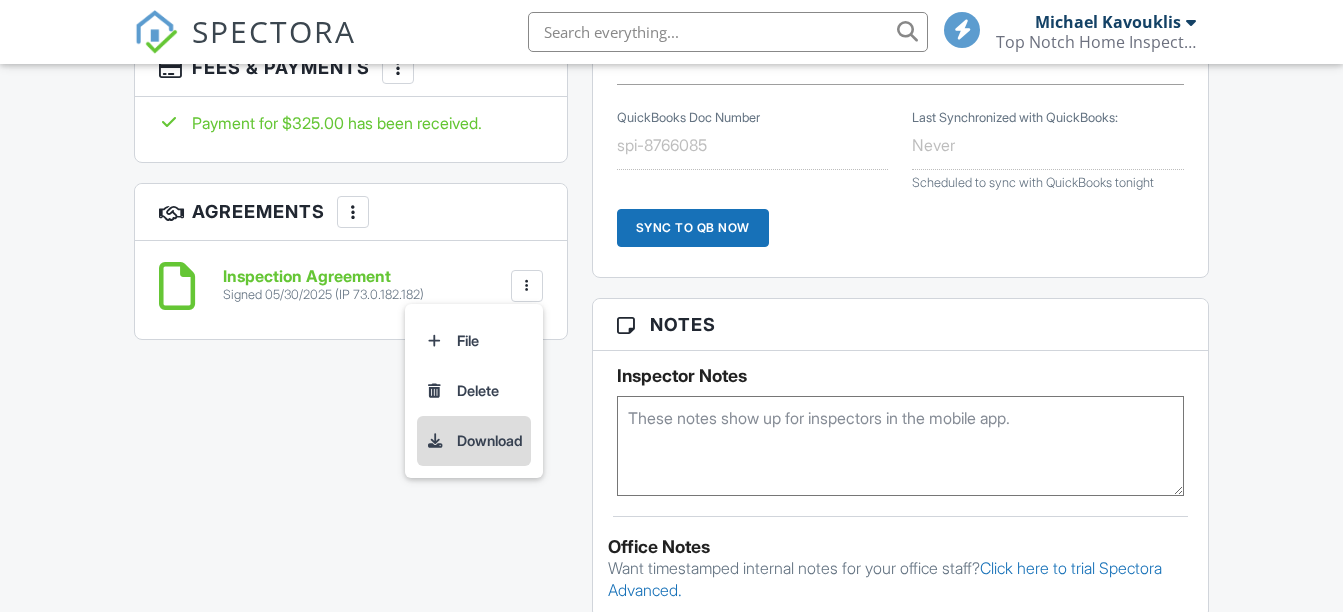 scroll, scrollTop: 1349, scrollLeft: 0, axis: vertical 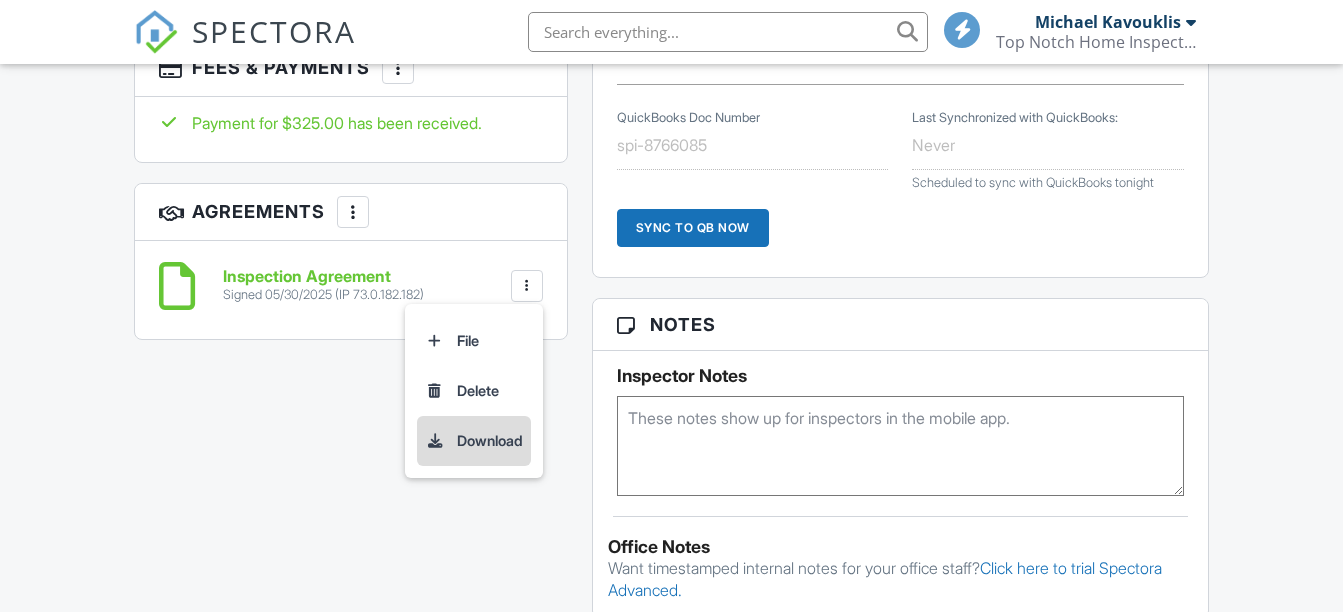 click on "Download" at bounding box center [474, 441] 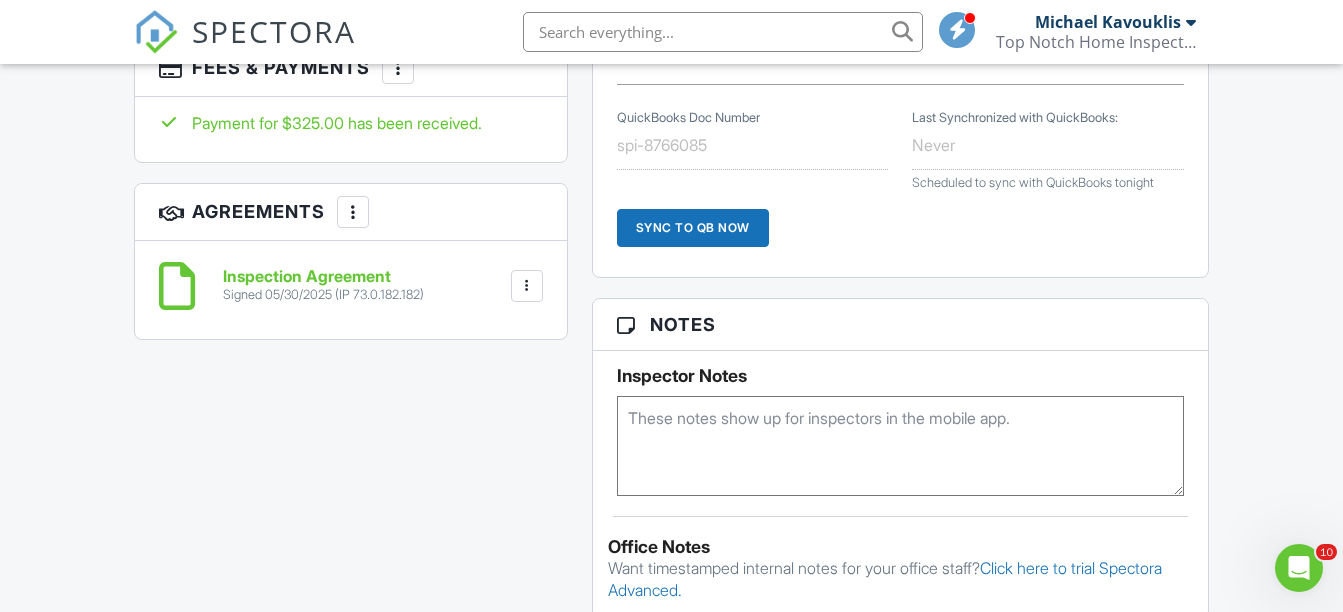 scroll, scrollTop: 0, scrollLeft: 0, axis: both 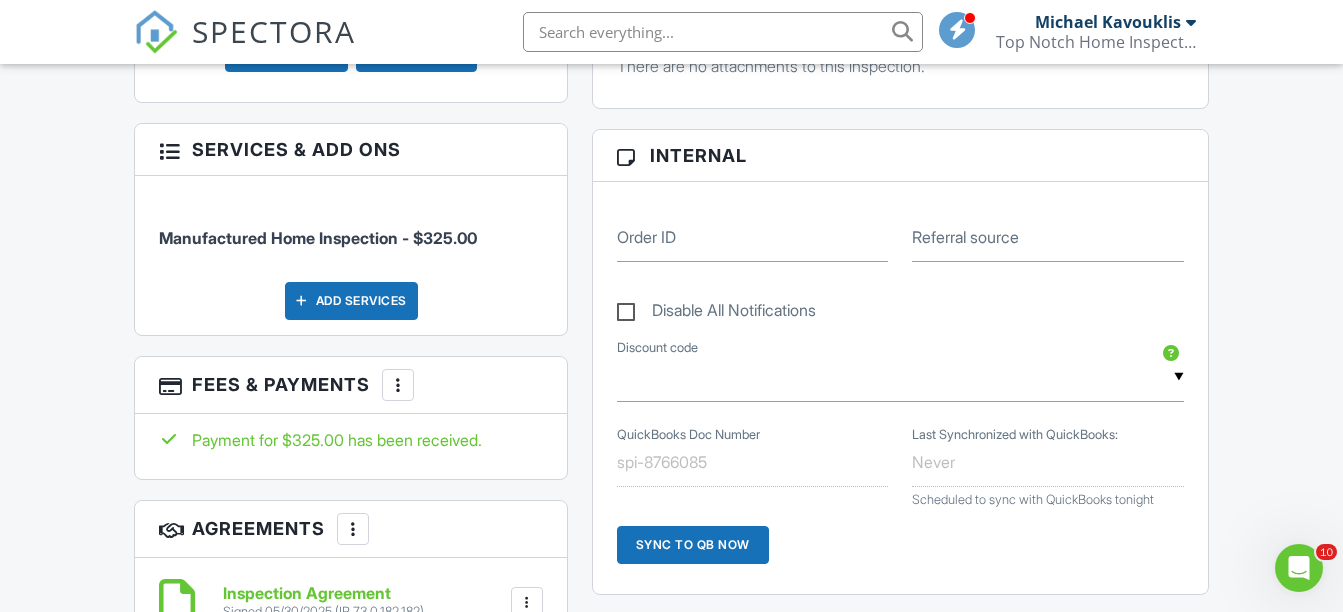 click at bounding box center [398, 385] 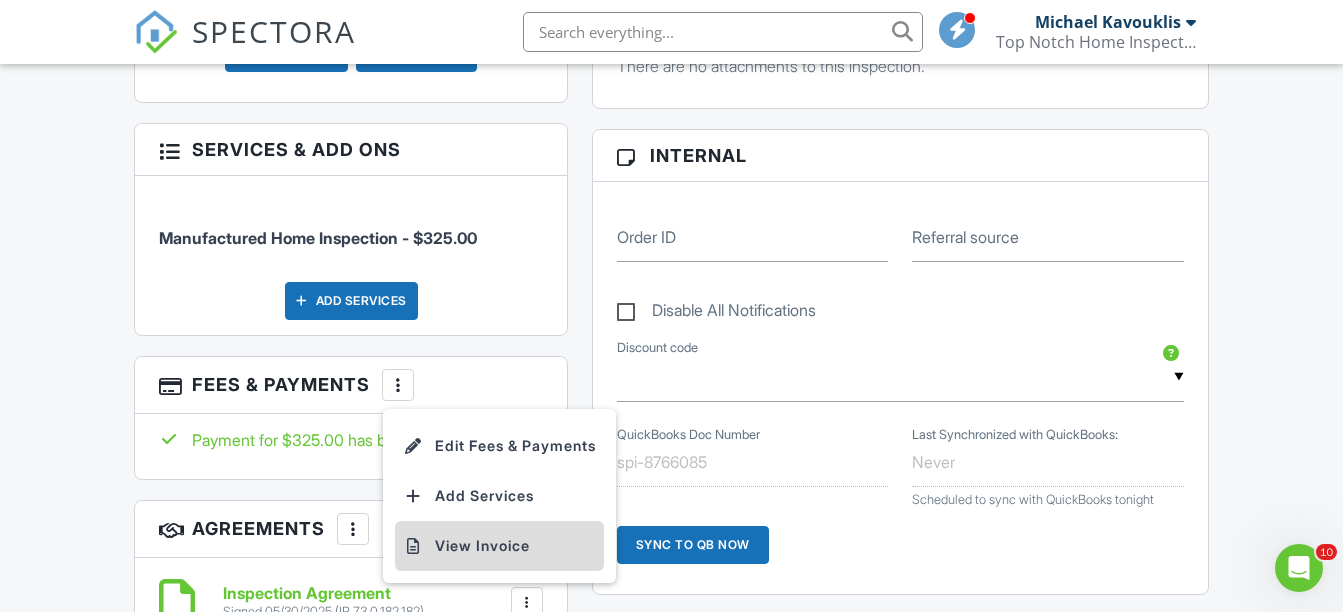 click on "View Invoice" at bounding box center [499, 546] 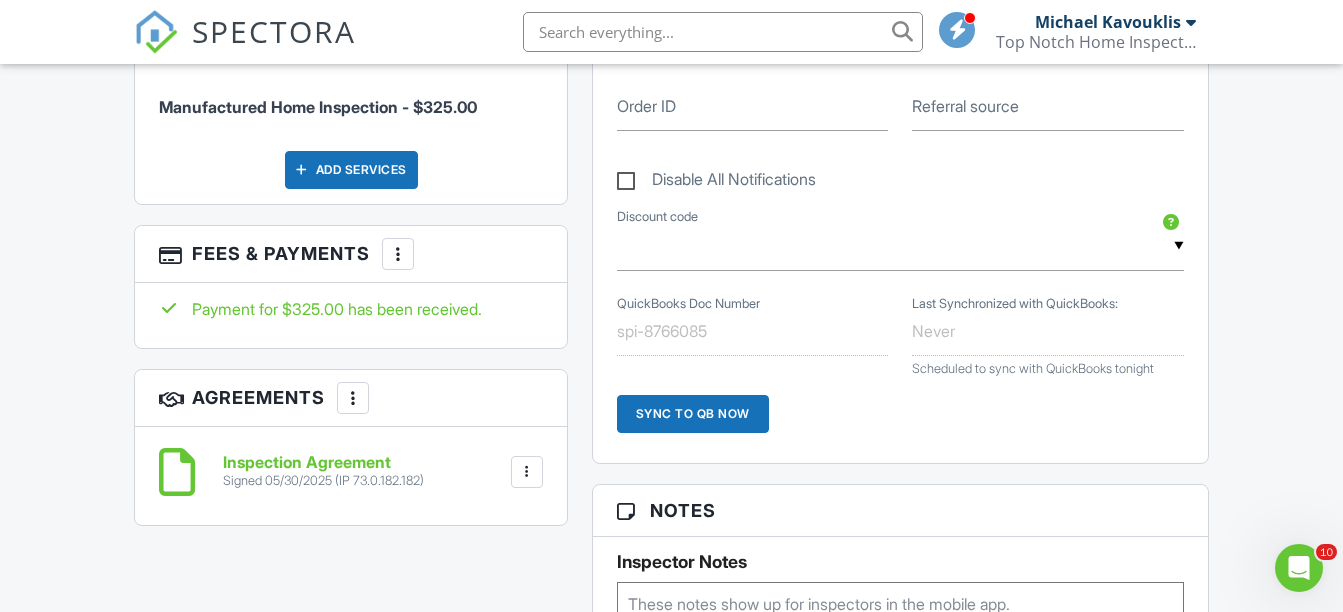scroll, scrollTop: 1169, scrollLeft: 0, axis: vertical 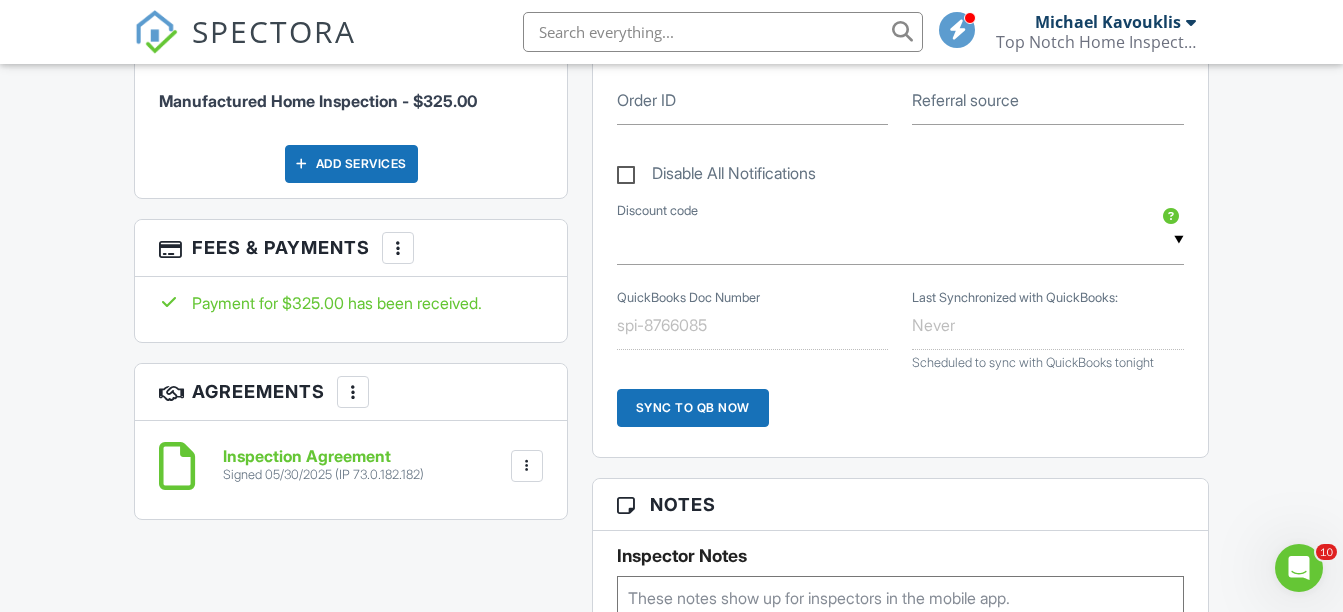 click at bounding box center (398, 248) 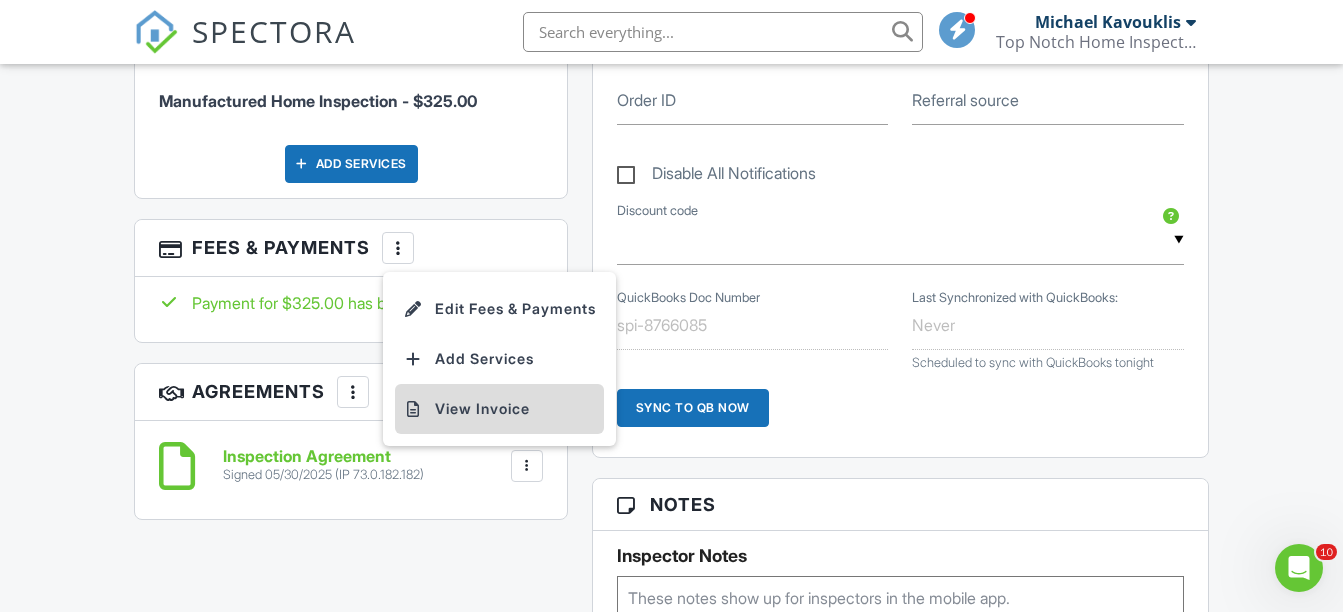 click on "View Invoice" at bounding box center [499, 409] 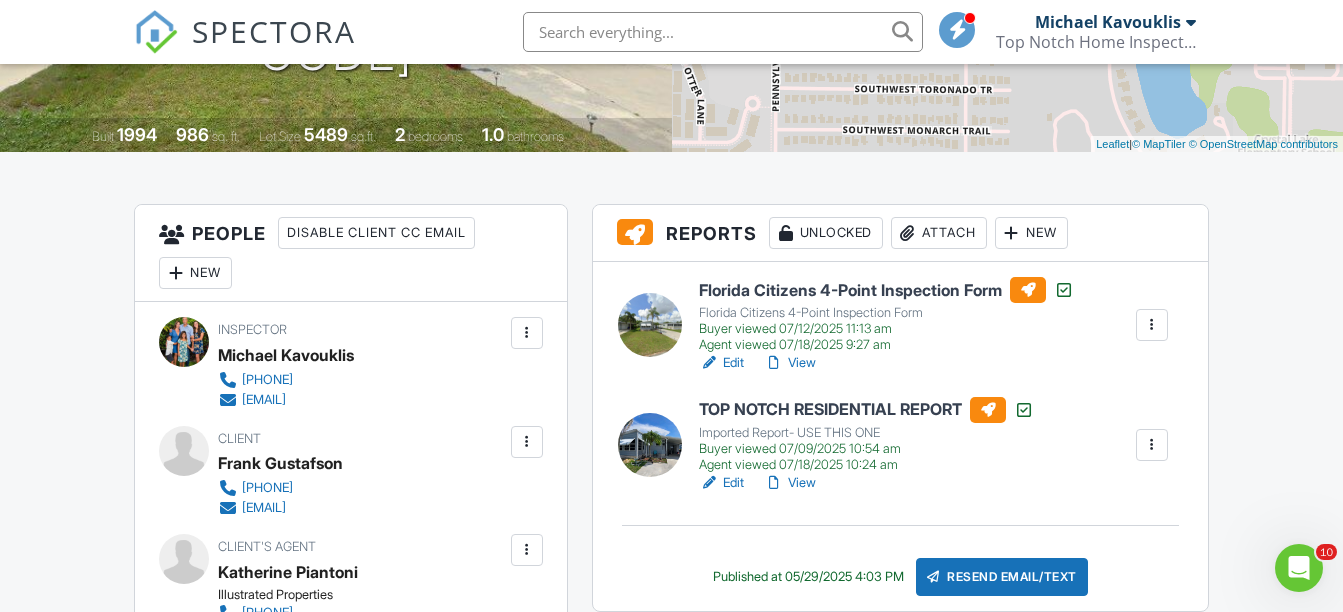 scroll, scrollTop: 387, scrollLeft: 0, axis: vertical 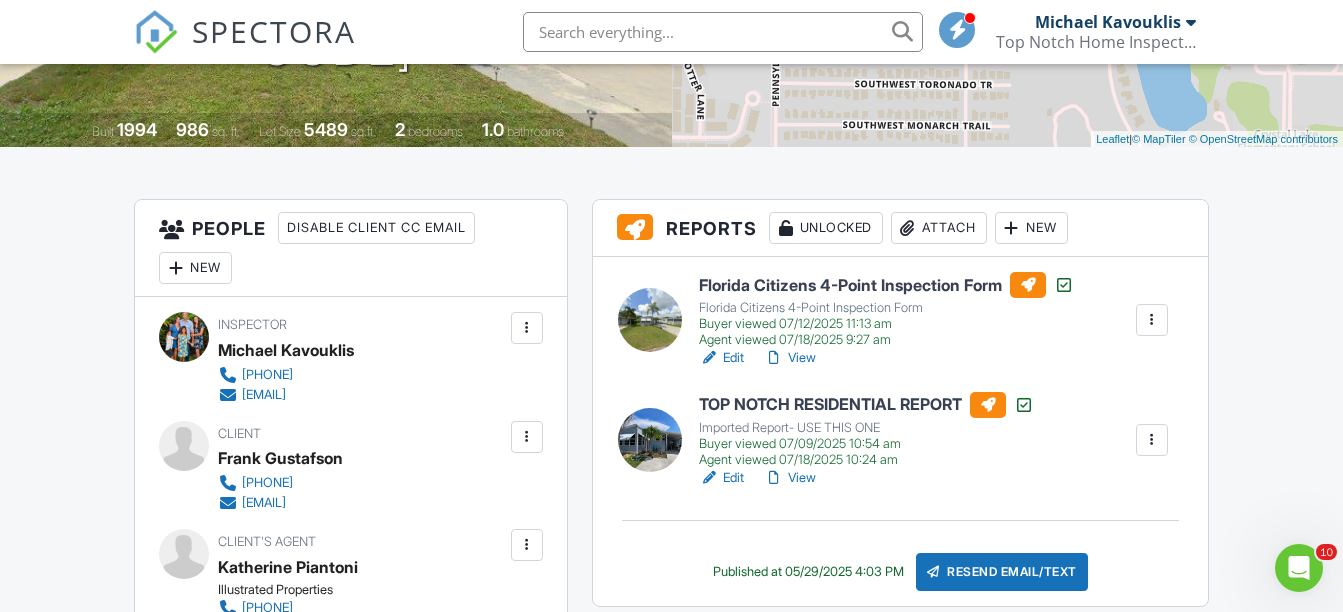 click on "Florida Citizens 4-Point Inspection Form" at bounding box center [886, 285] 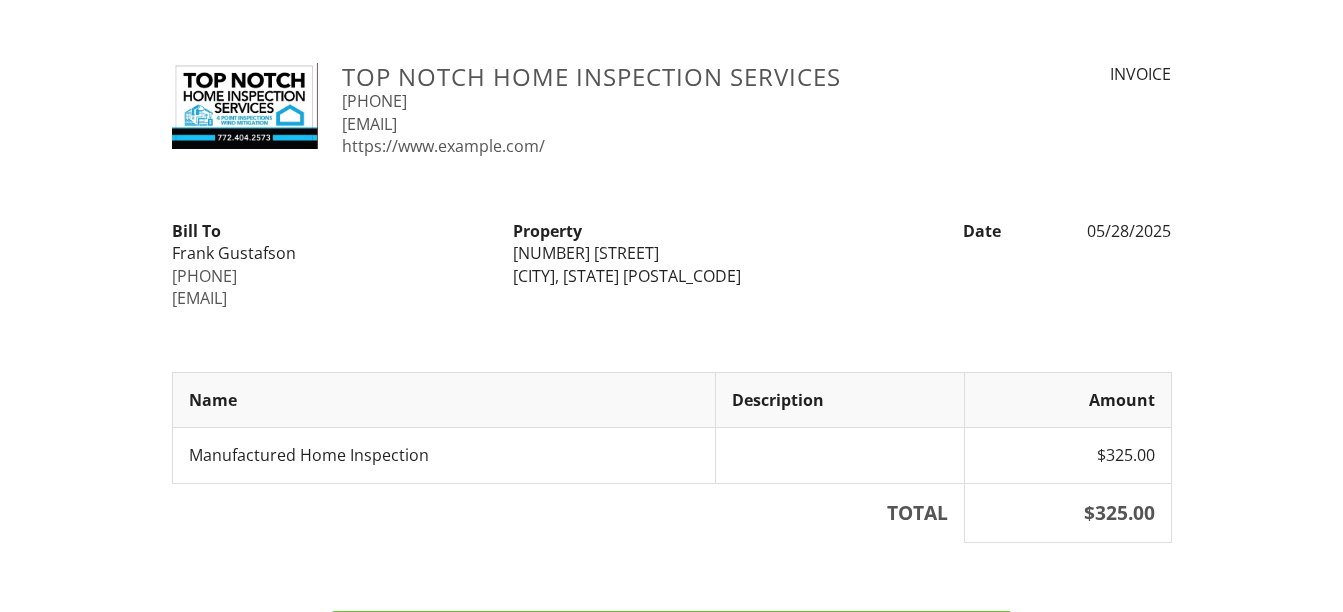 scroll, scrollTop: 0, scrollLeft: 0, axis: both 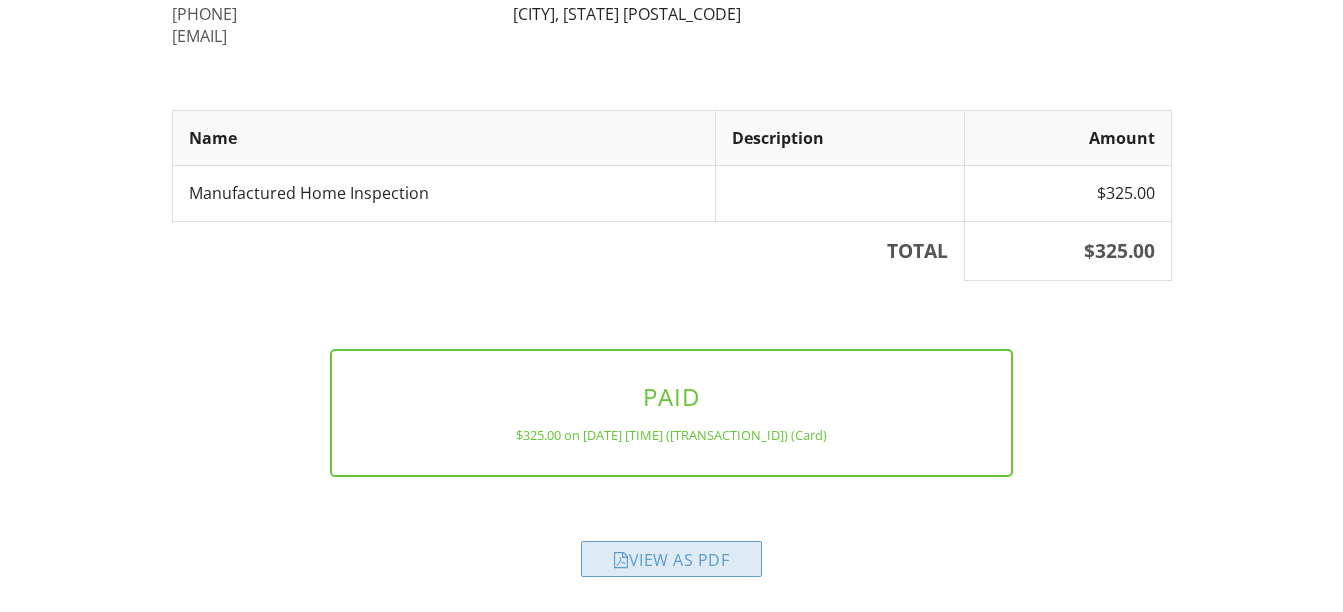 click on "View as PDF" at bounding box center (671, 559) 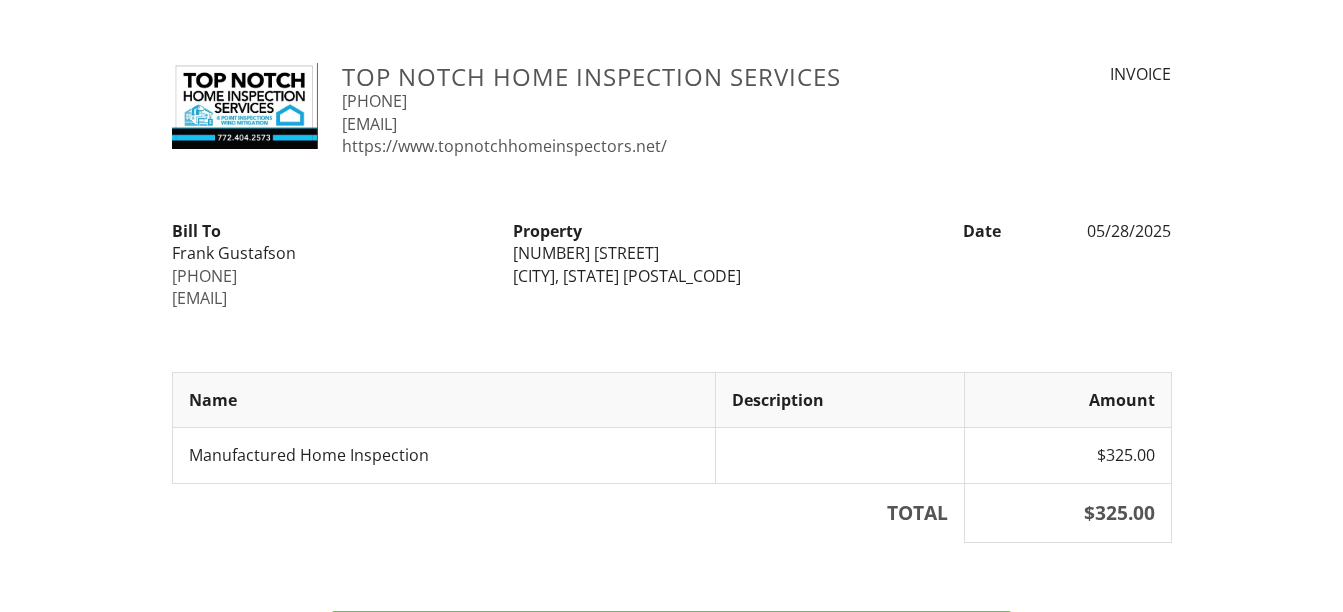 scroll, scrollTop: 0, scrollLeft: 0, axis: both 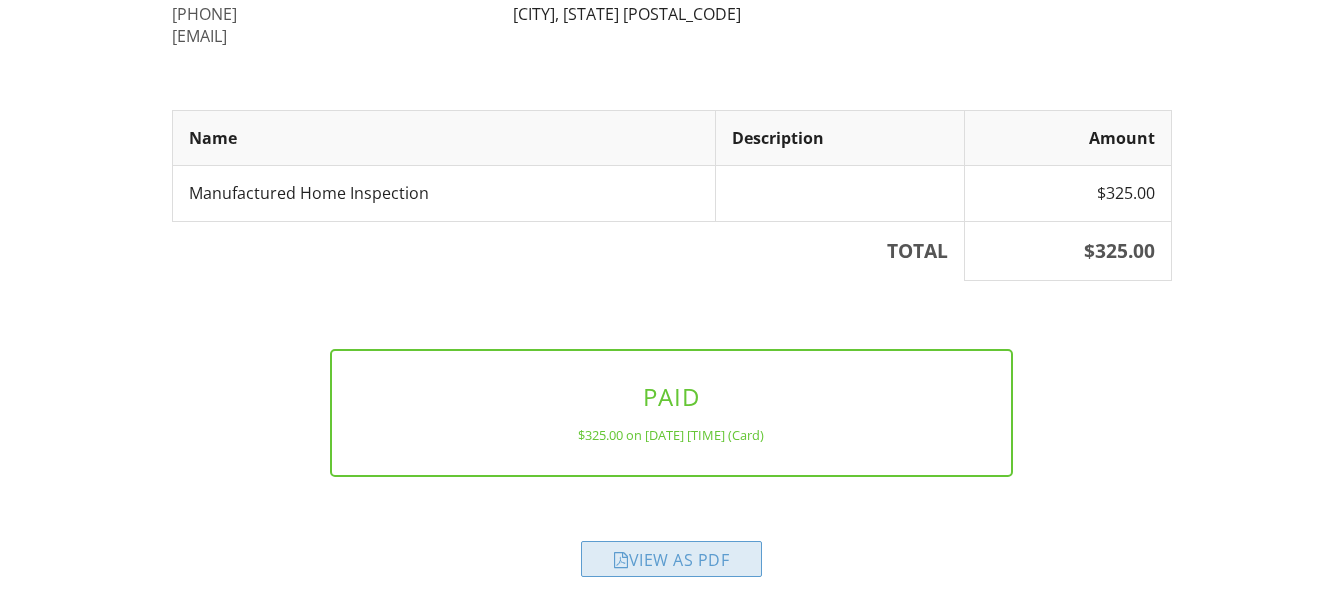 click on "View as PDF" at bounding box center [671, 559] 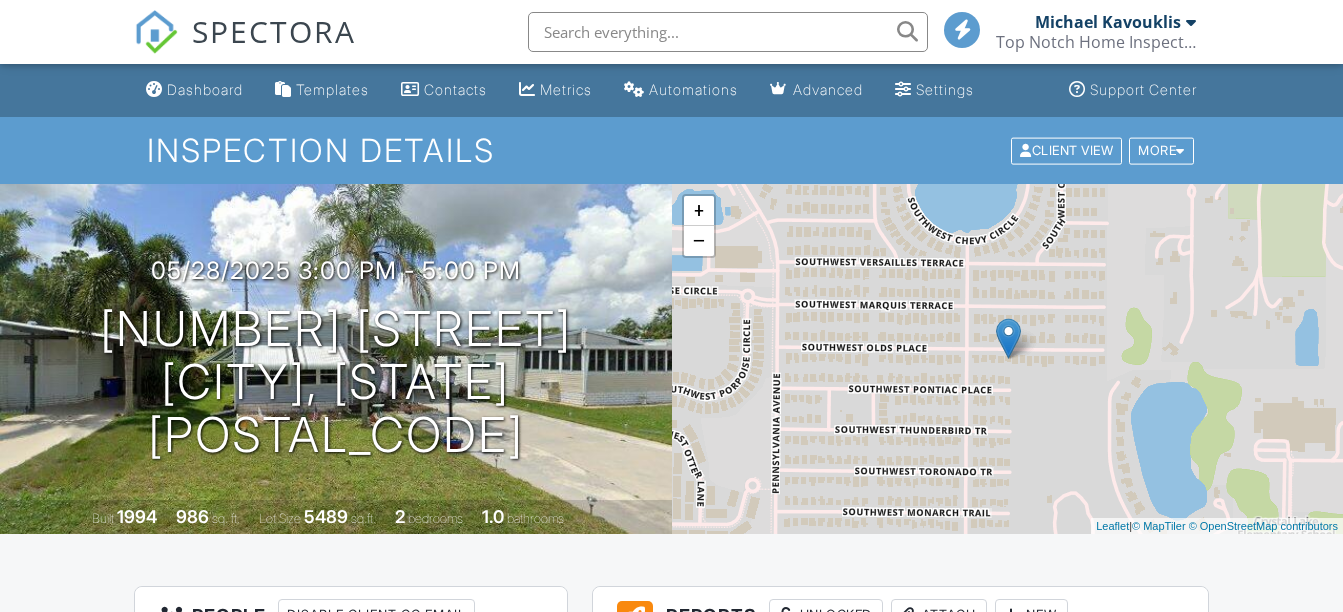click on "View" at bounding box center (790, 745) 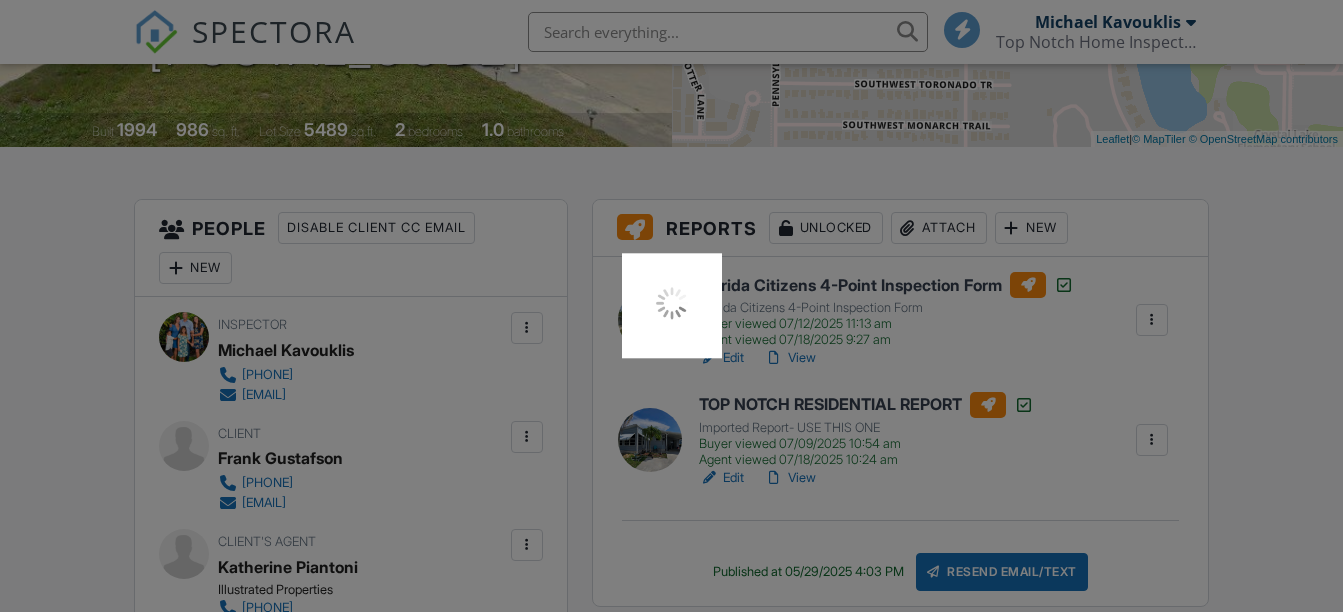 scroll, scrollTop: 387, scrollLeft: 0, axis: vertical 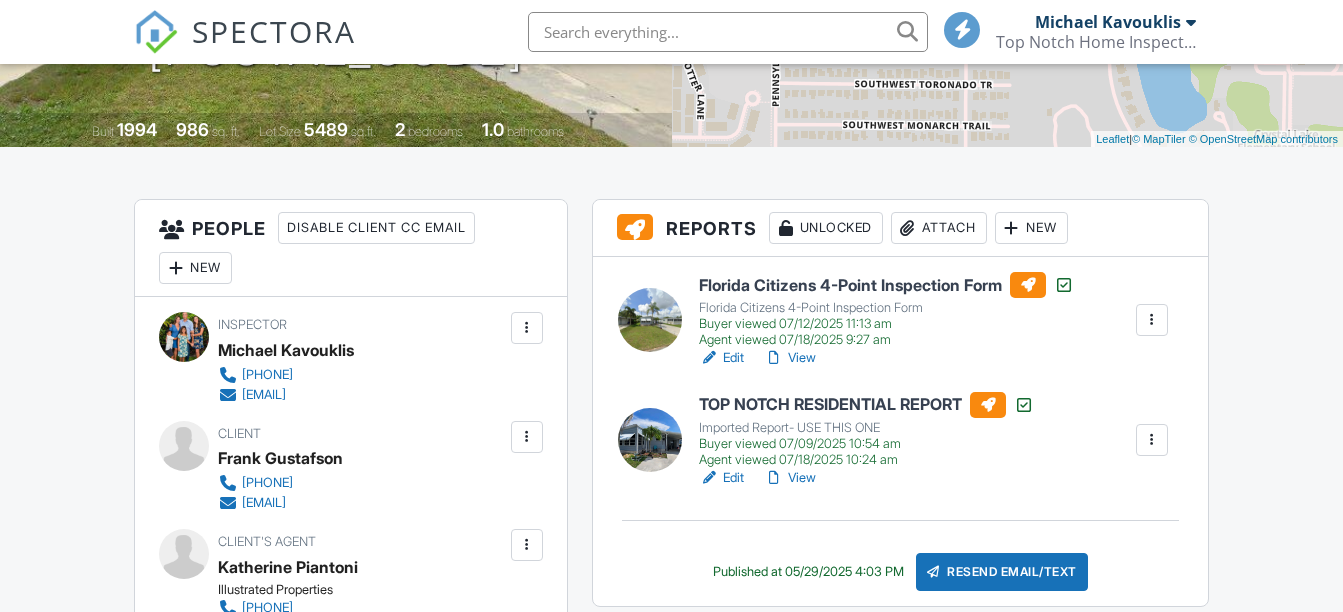 click on "View" at bounding box center [790, 478] 